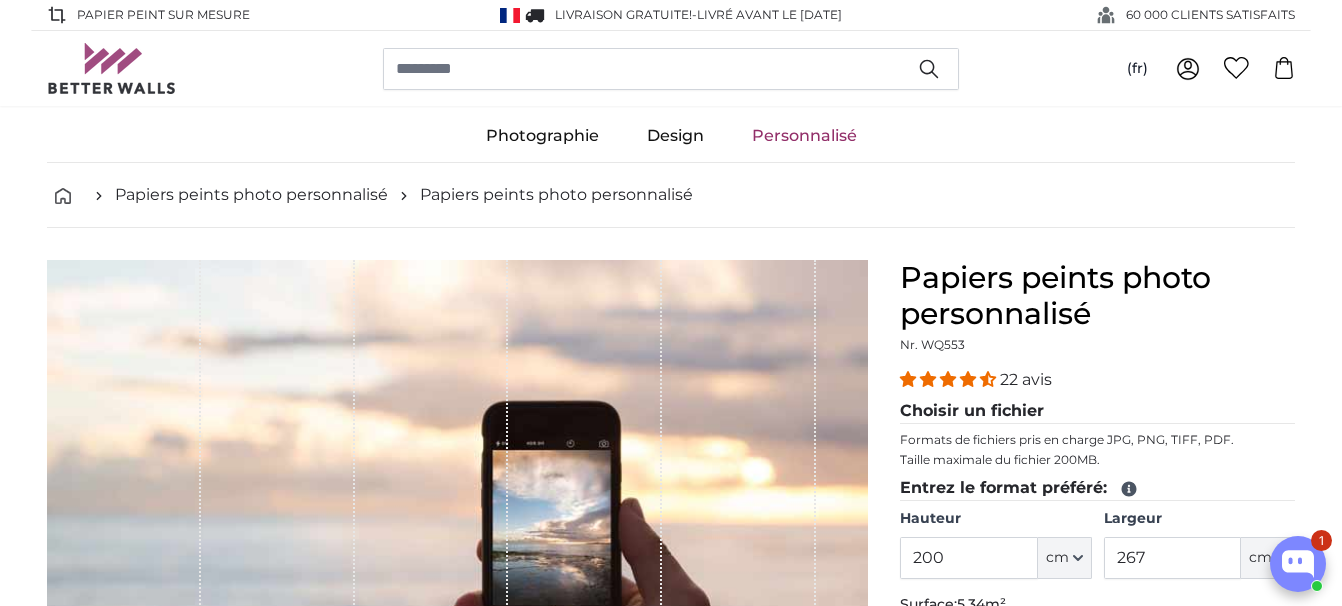 scroll, scrollTop: 0, scrollLeft: 0, axis: both 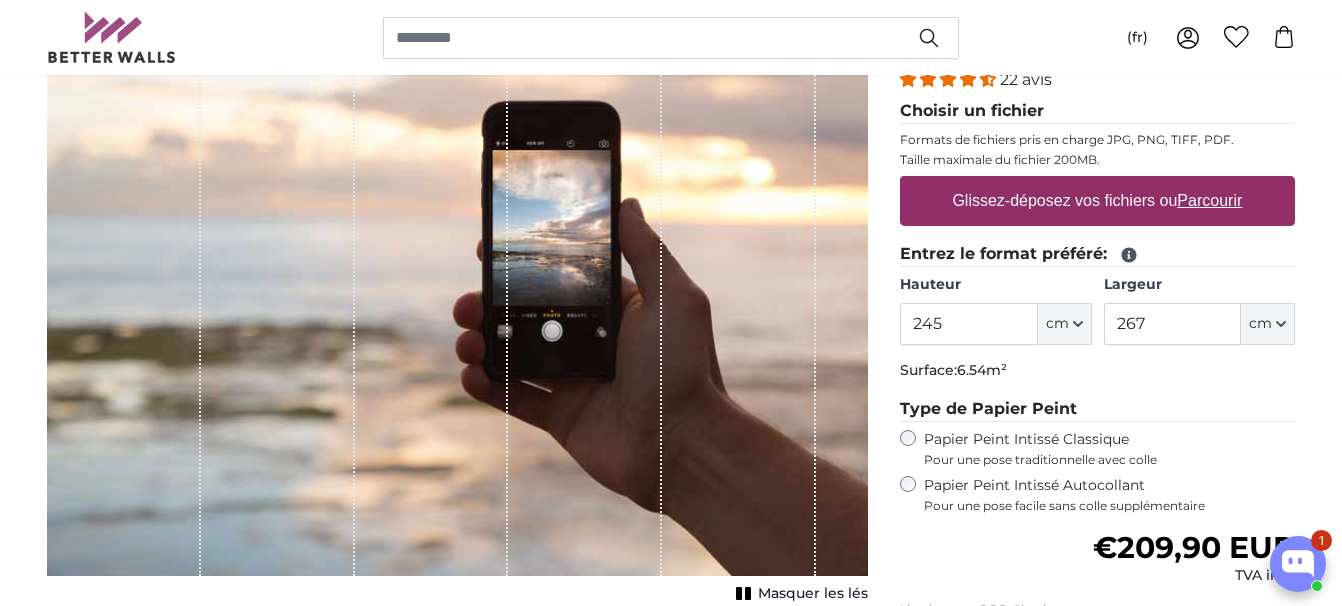 type on "245" 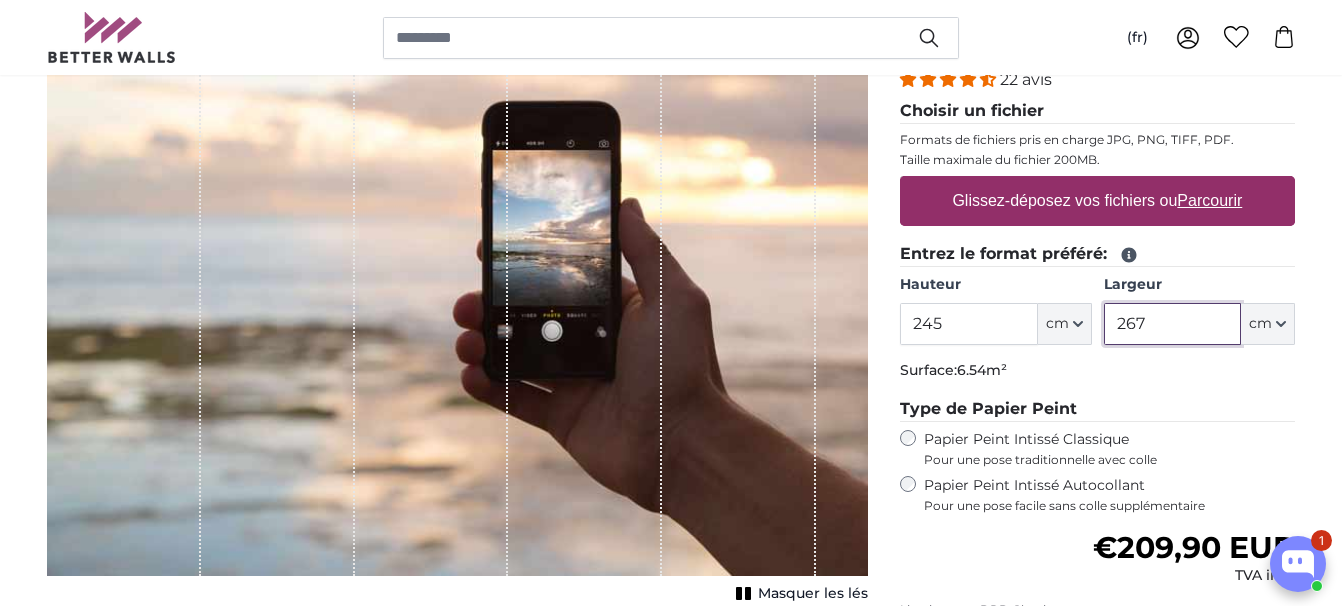 click on "267" at bounding box center (1172, 324) 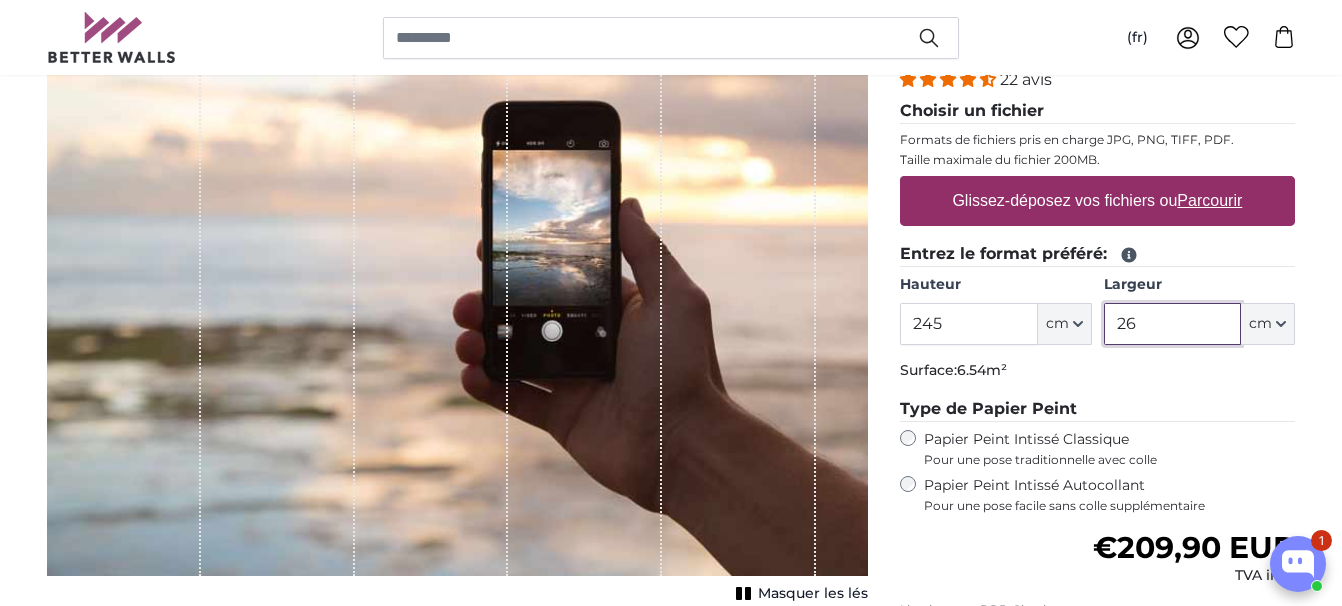 type on "2" 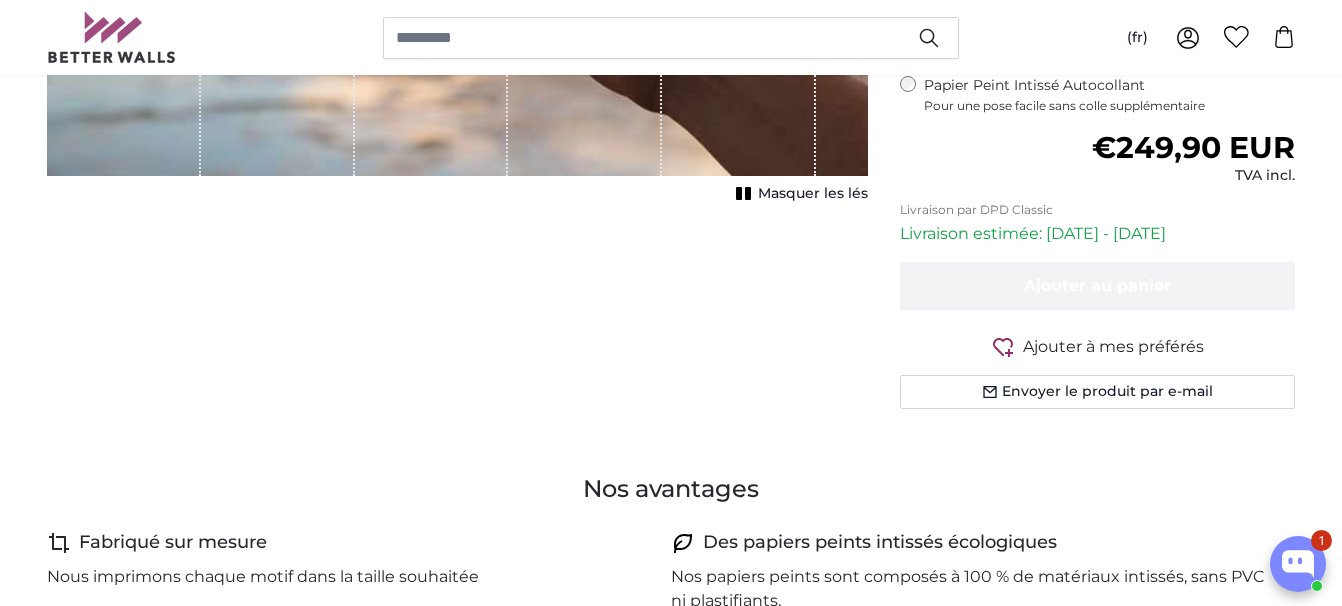 scroll, scrollTop: 200, scrollLeft: 0, axis: vertical 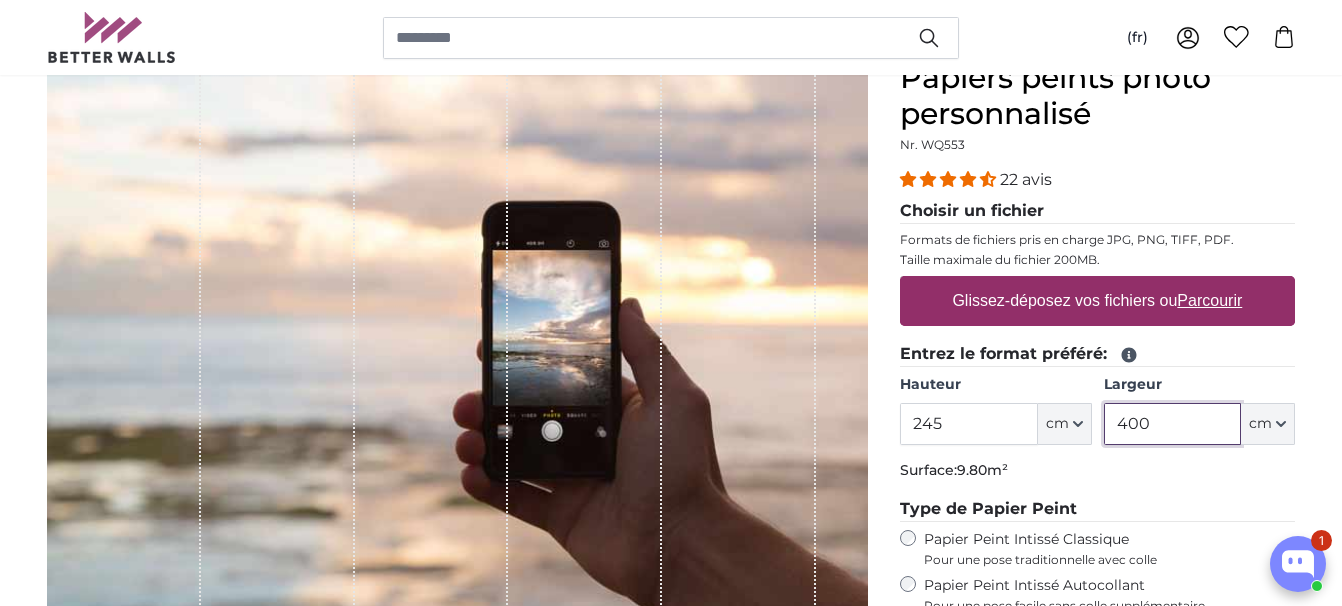 type on "400" 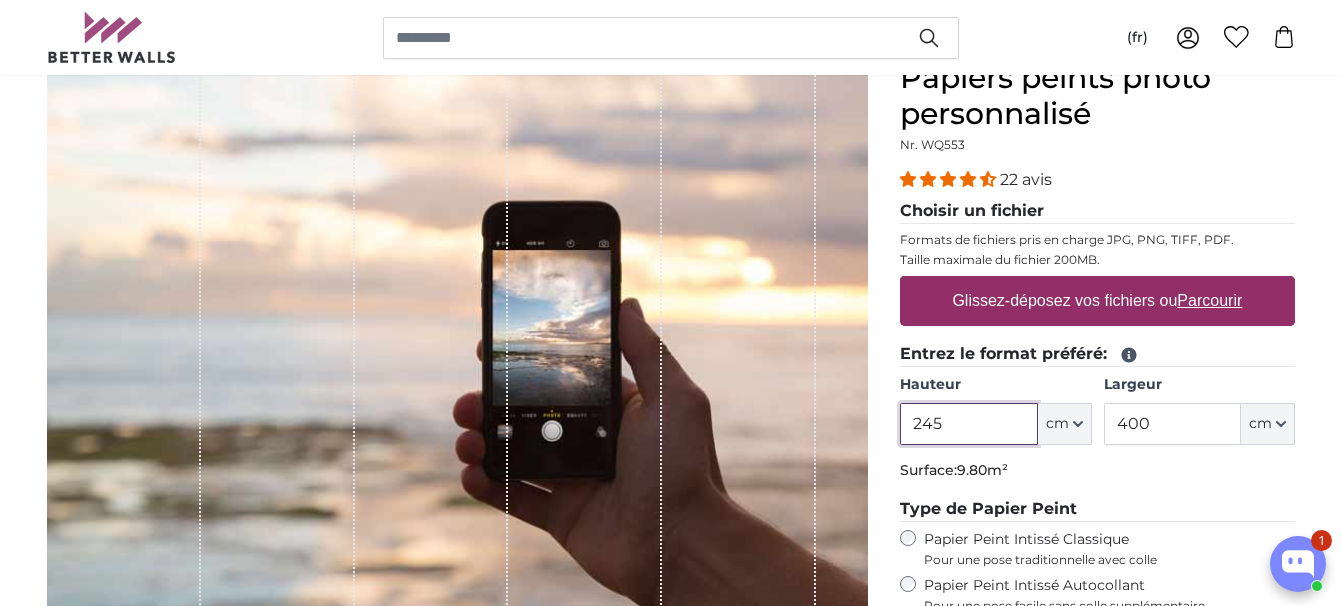 click on "245" at bounding box center [968, 424] 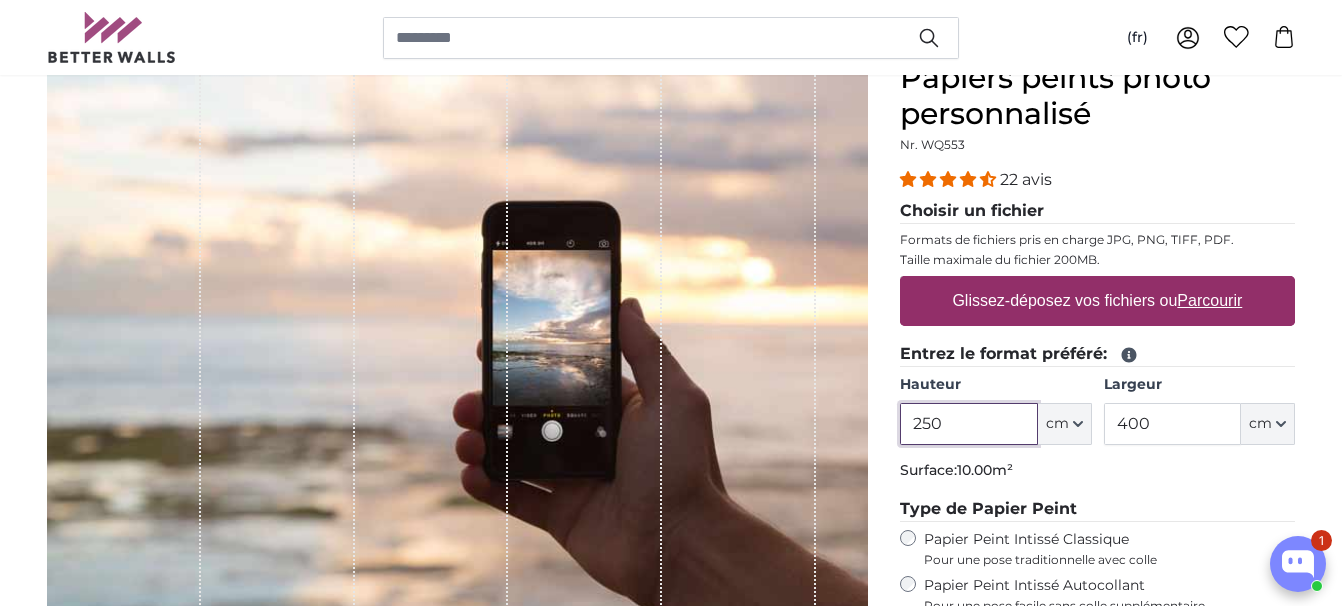 type on "250" 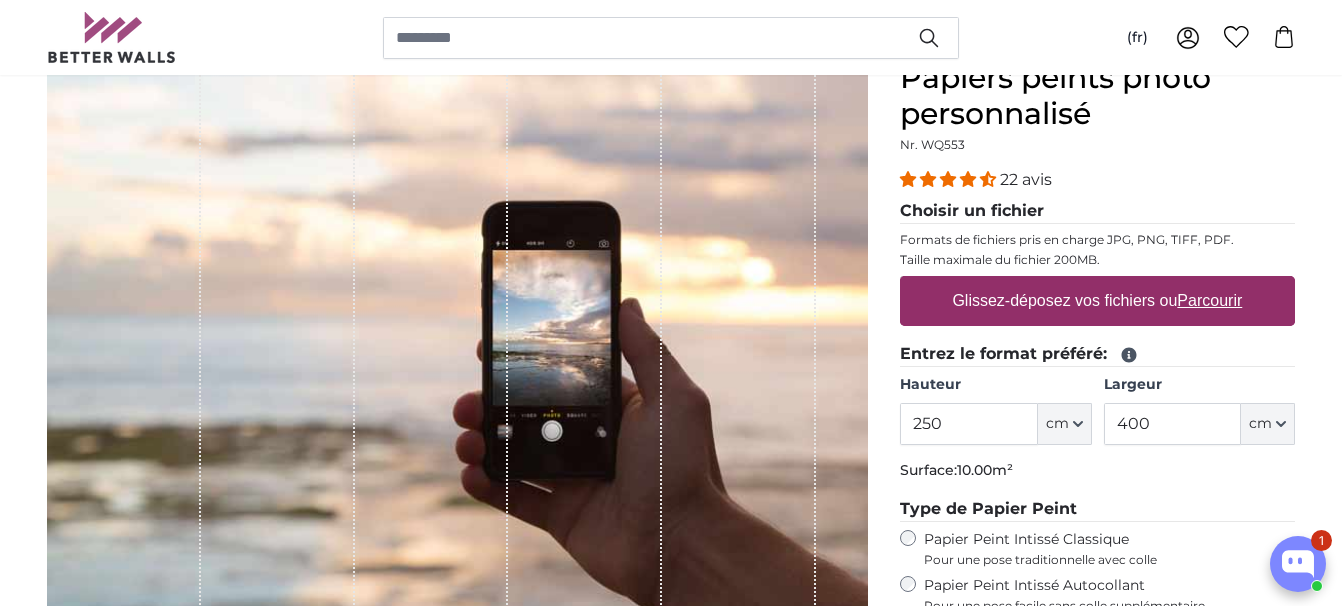 click on "Glissez-déposez vos fichiers ou  Parcourir" at bounding box center [1098, 301] 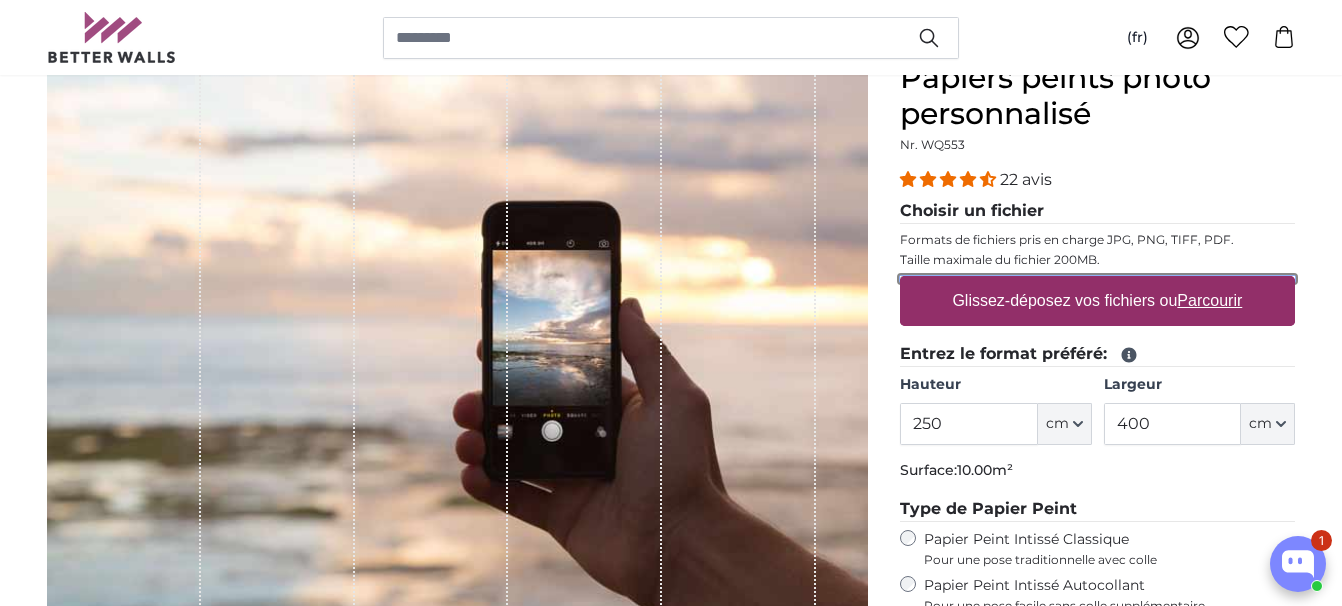 click on "Glissez-déposez vos fichiers ou  Parcourir" at bounding box center [1097, 279] 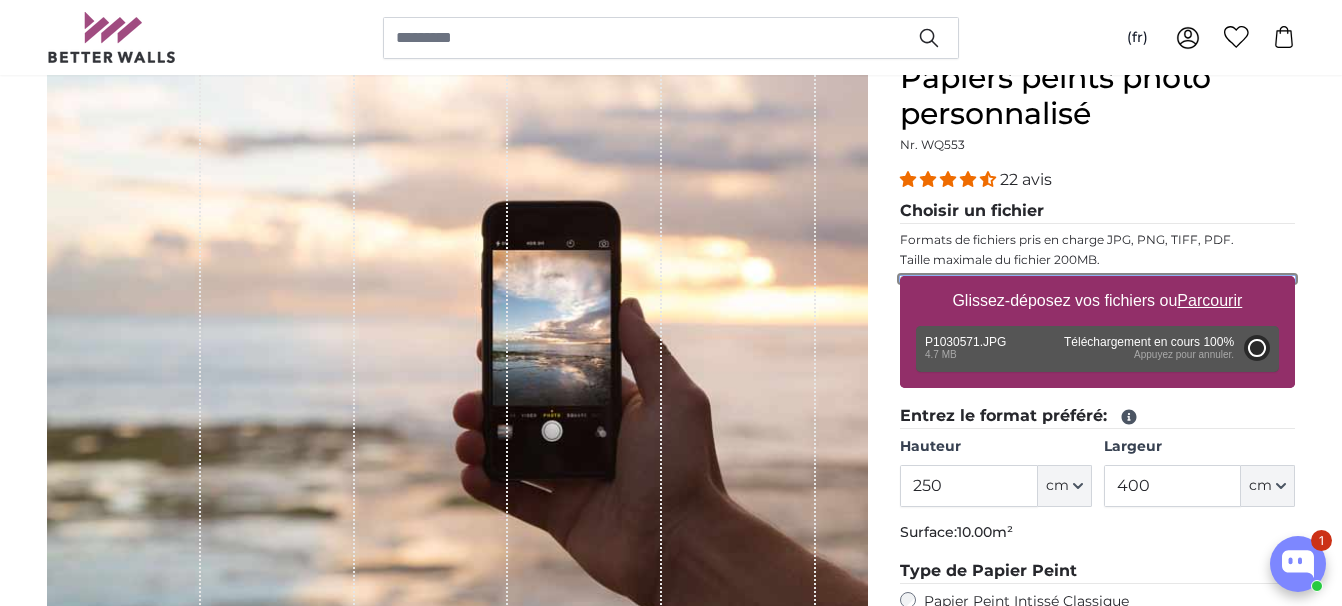 type on "200" 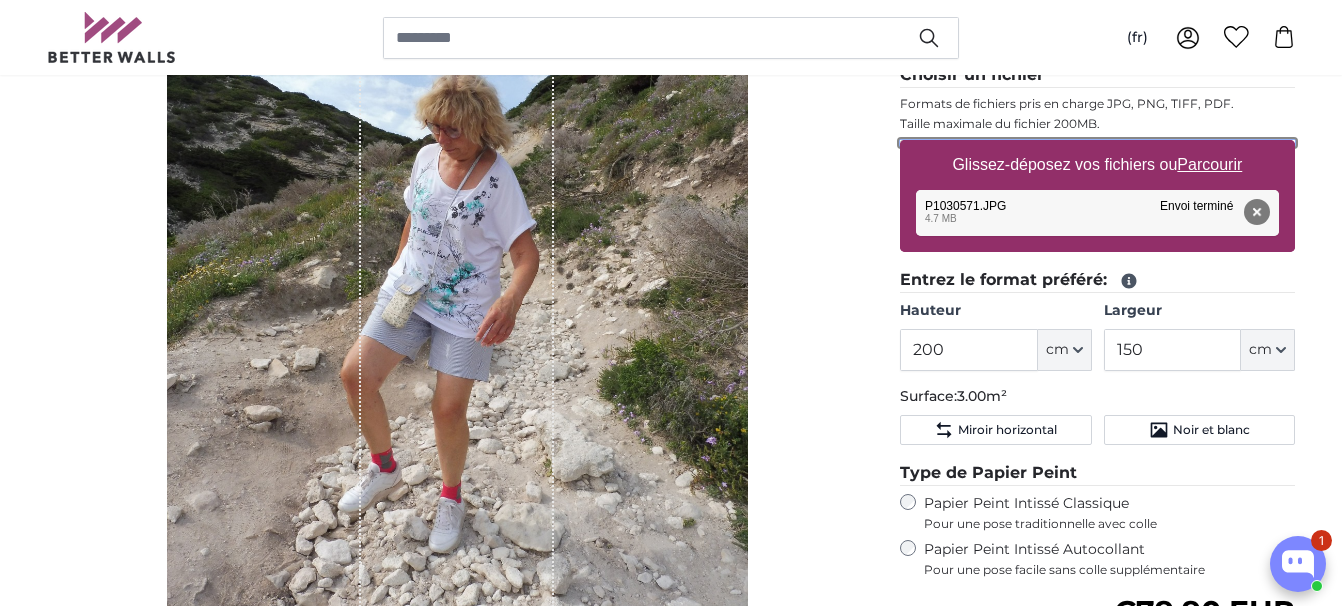 scroll, scrollTop: 300, scrollLeft: 0, axis: vertical 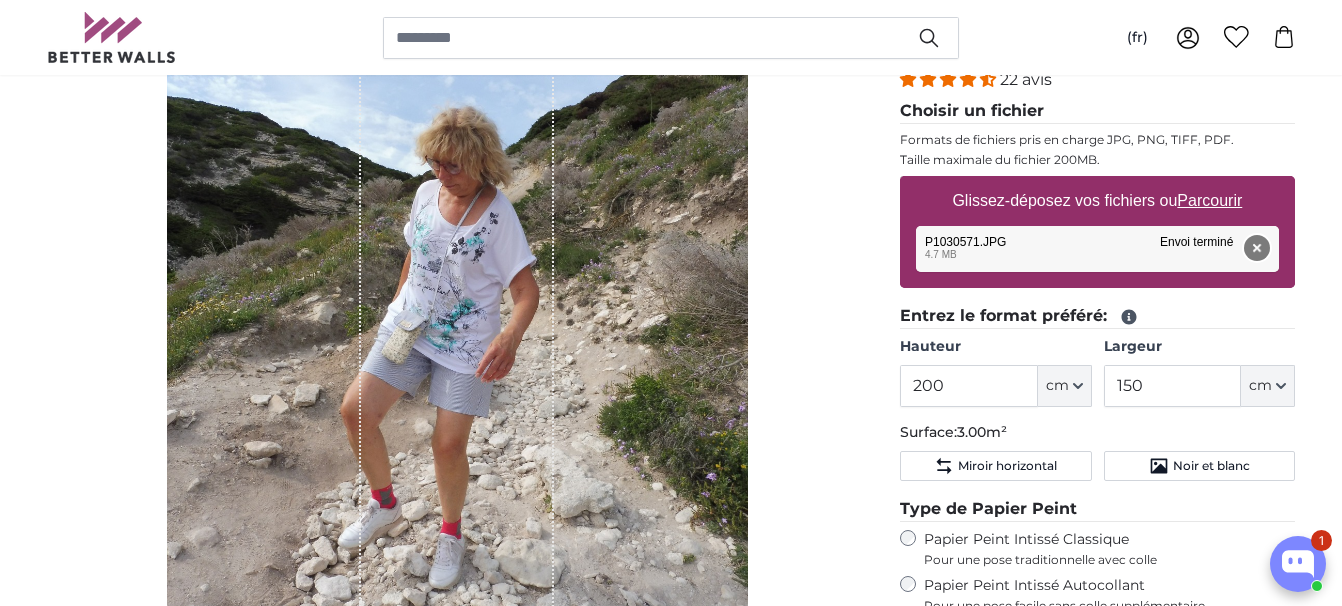 click on "Supprimer" at bounding box center (1257, 248) 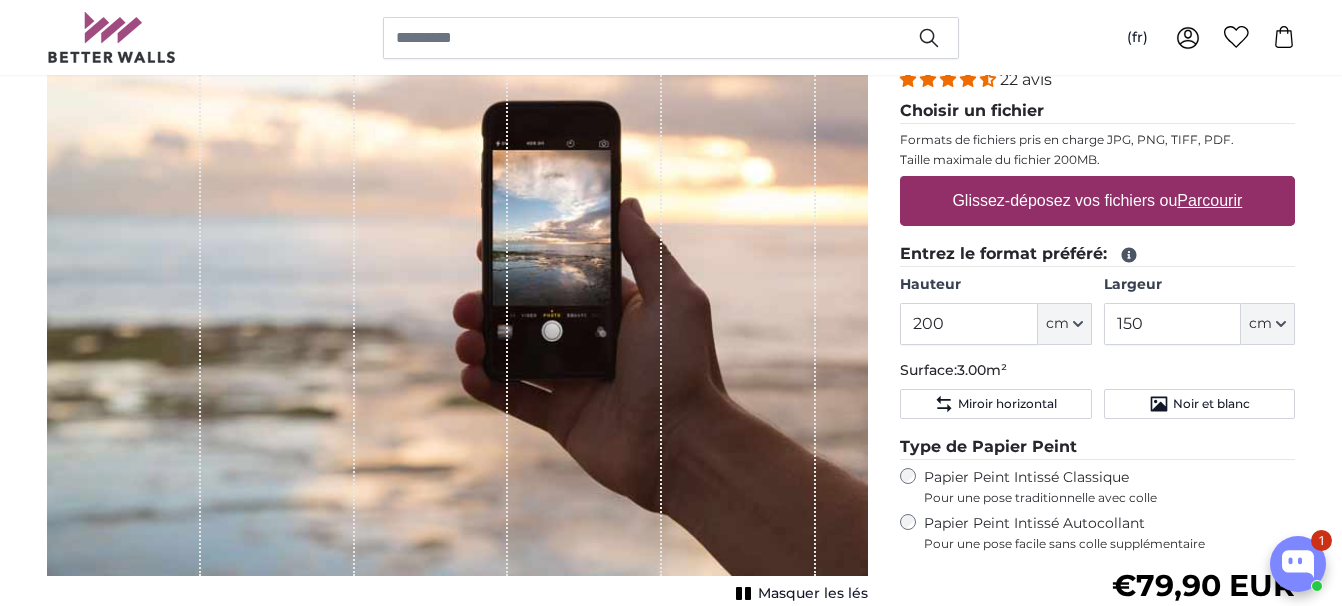 click on "Parcourir" at bounding box center (1210, 200) 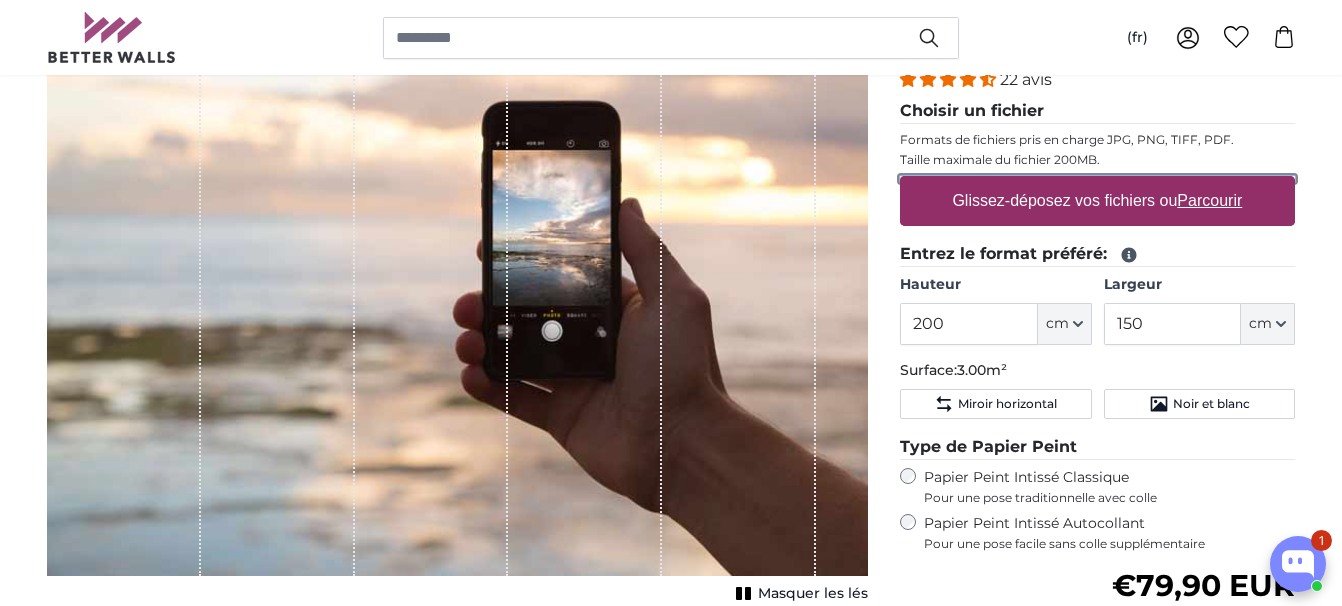 click on "Glissez-déposez vos fichiers ou  Parcourir" at bounding box center [1097, 179] 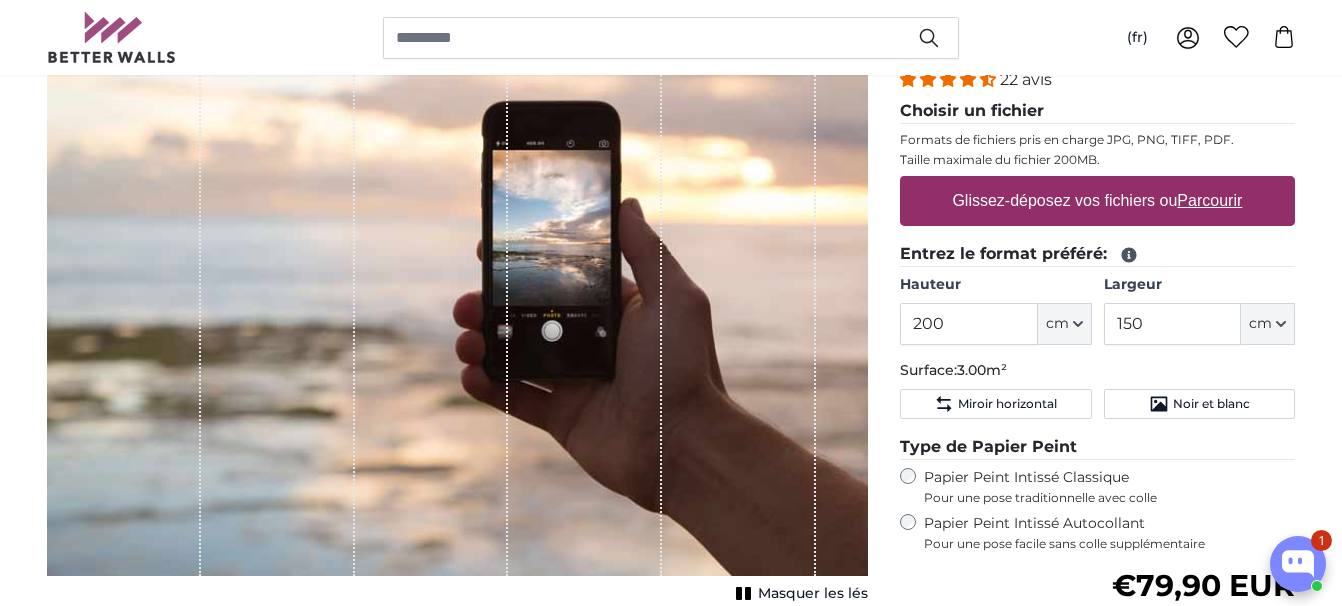 click on "Parcourir" at bounding box center (1210, 200) 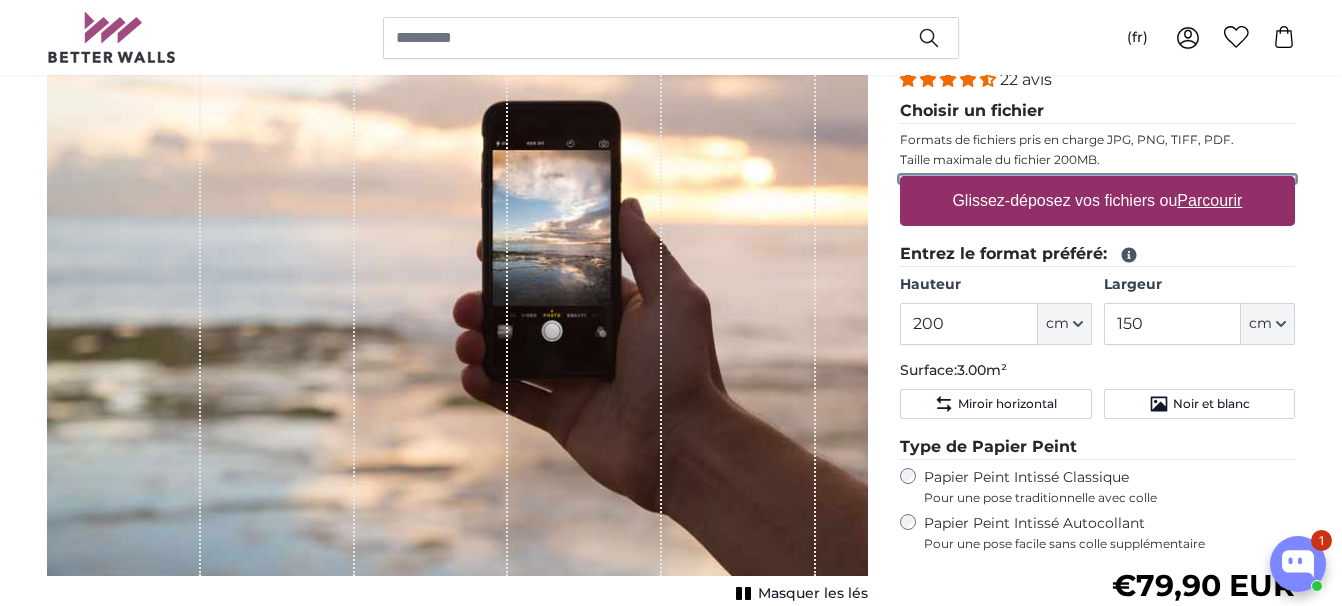 type on "**********" 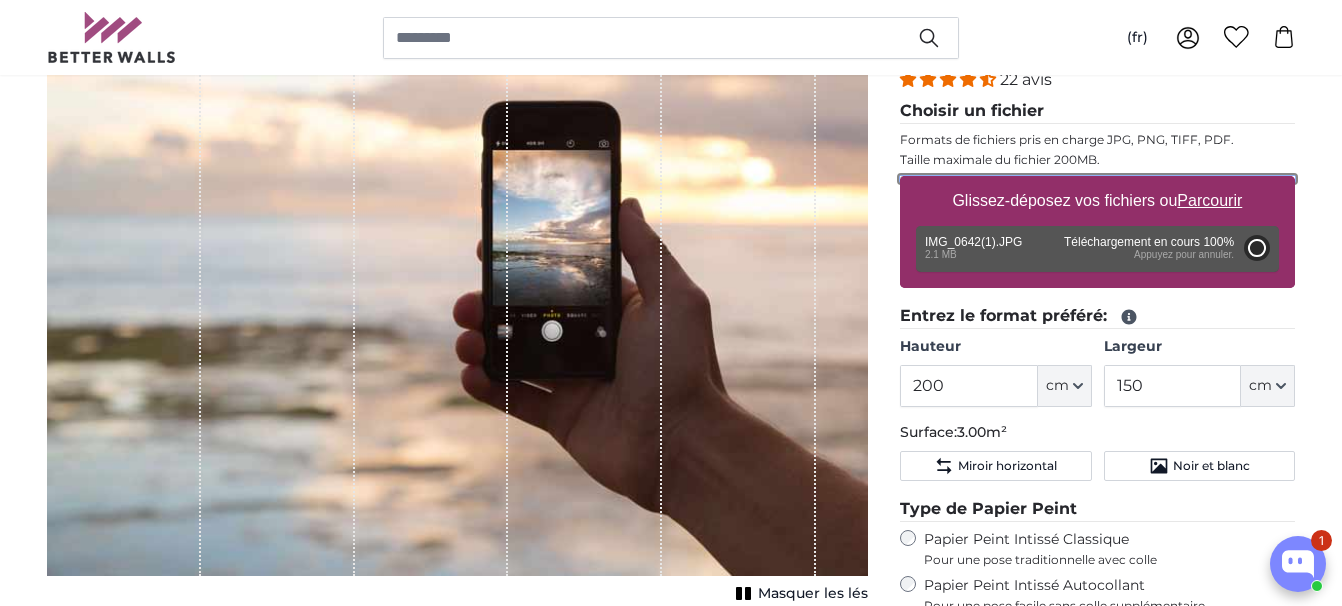type on "266" 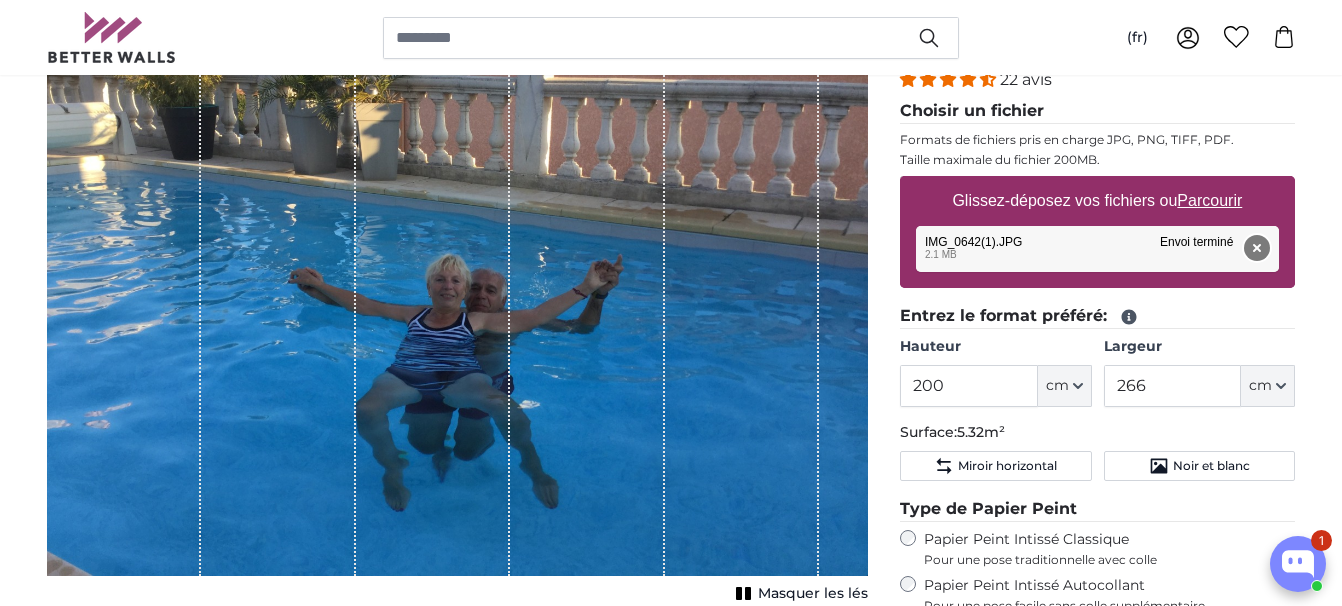 click on "Supprimer" at bounding box center (1257, 248) 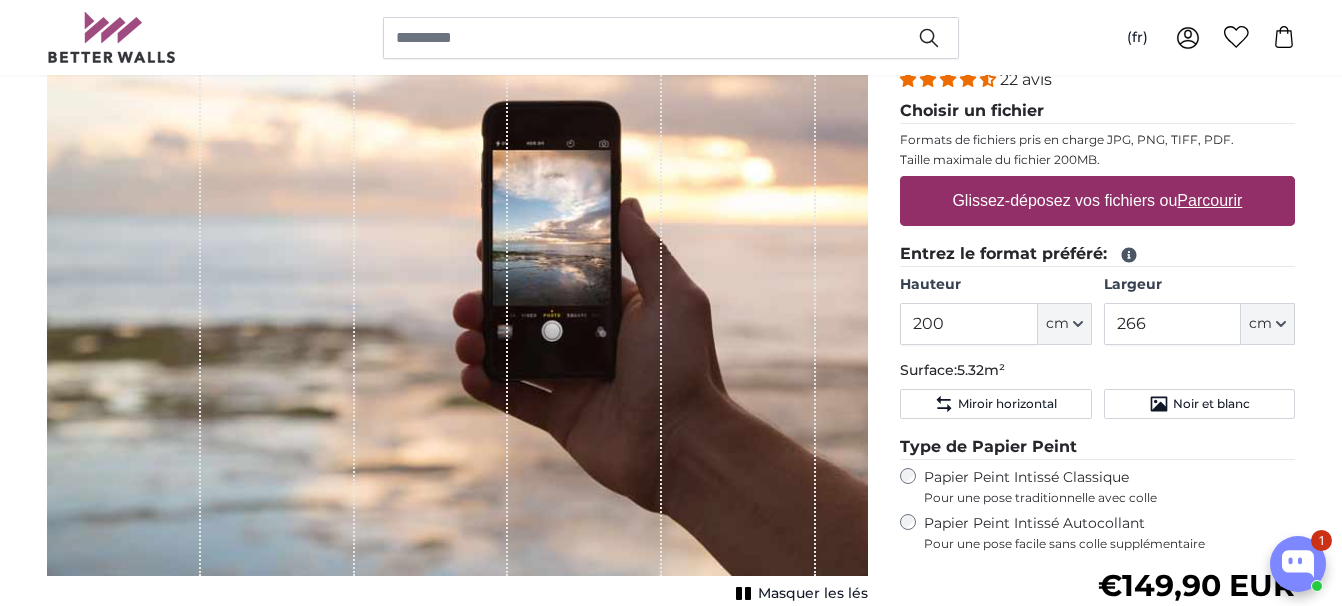 click on "Parcourir" at bounding box center (1210, 200) 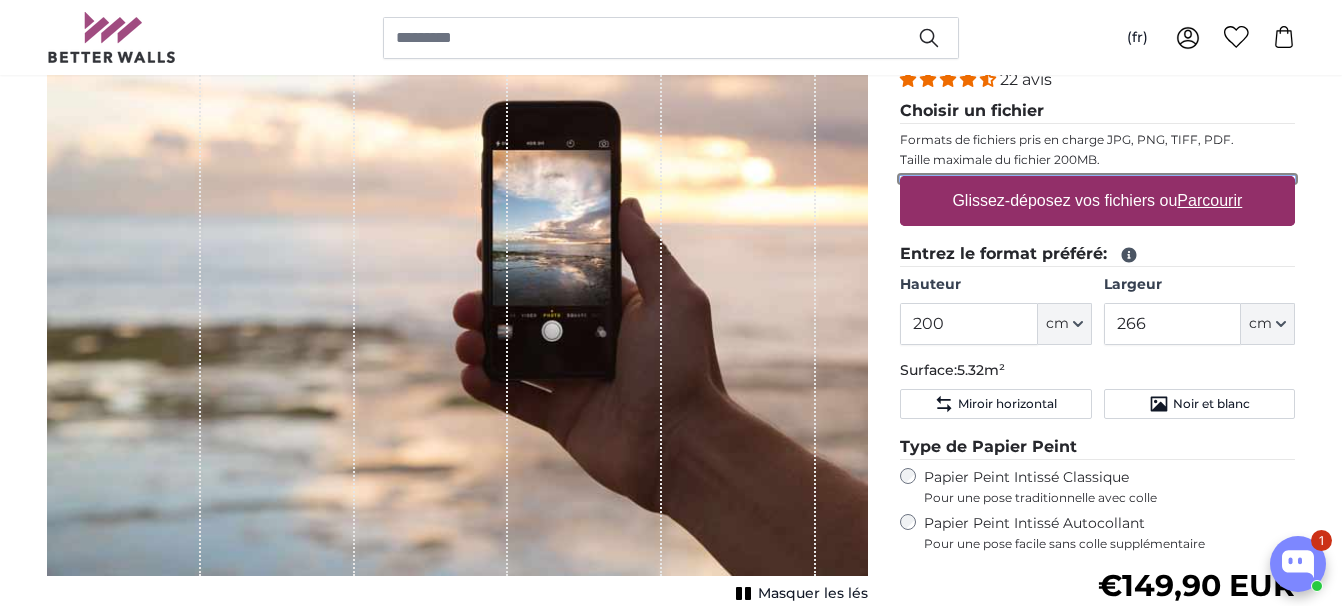 click on "Glissez-déposez vos fichiers ou  Parcourir" at bounding box center [1097, 179] 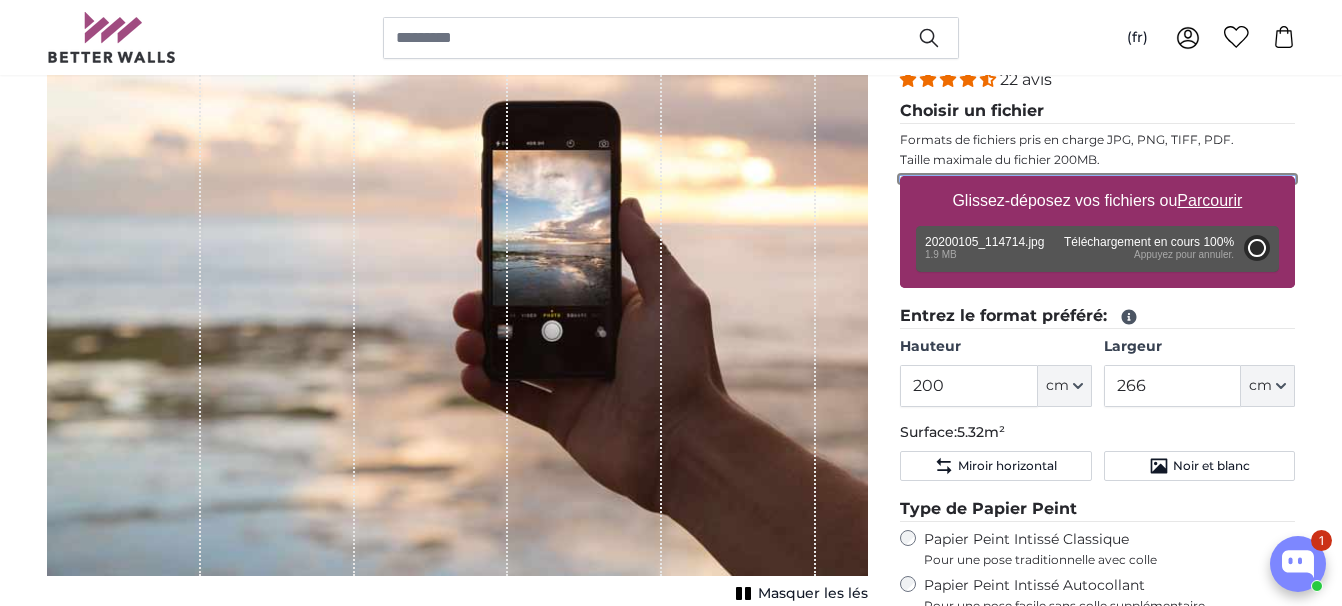 type on "141" 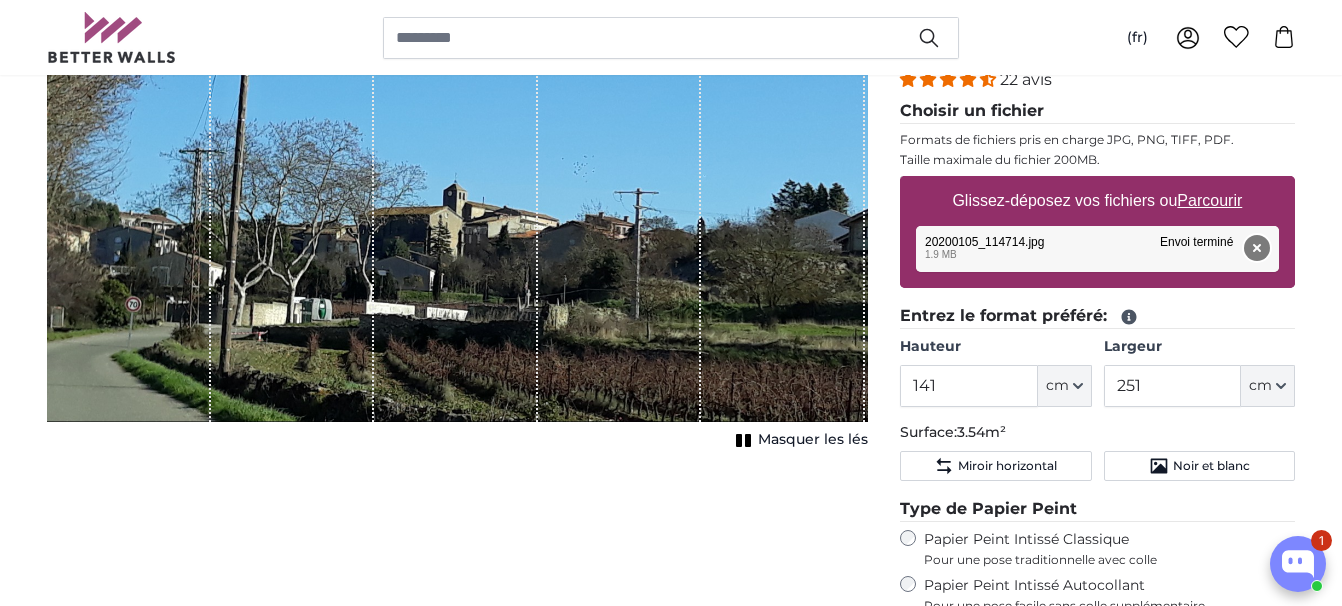 click on "Supprimer" at bounding box center (1257, 248) 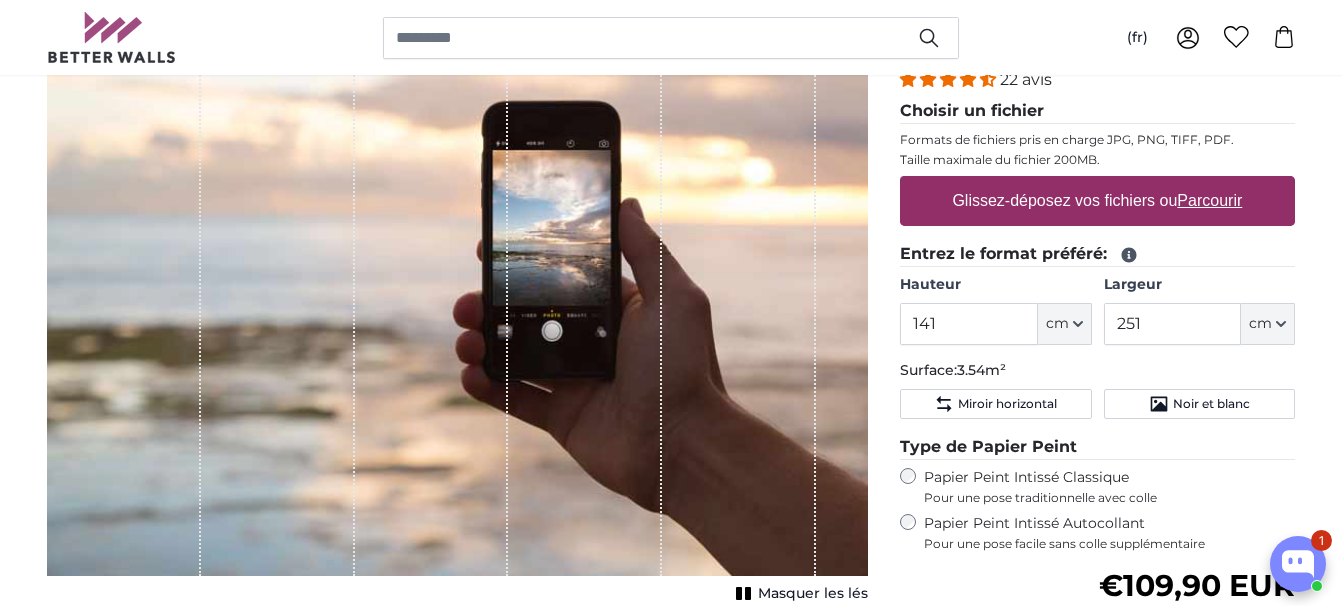 click on "Parcourir" at bounding box center (1210, 200) 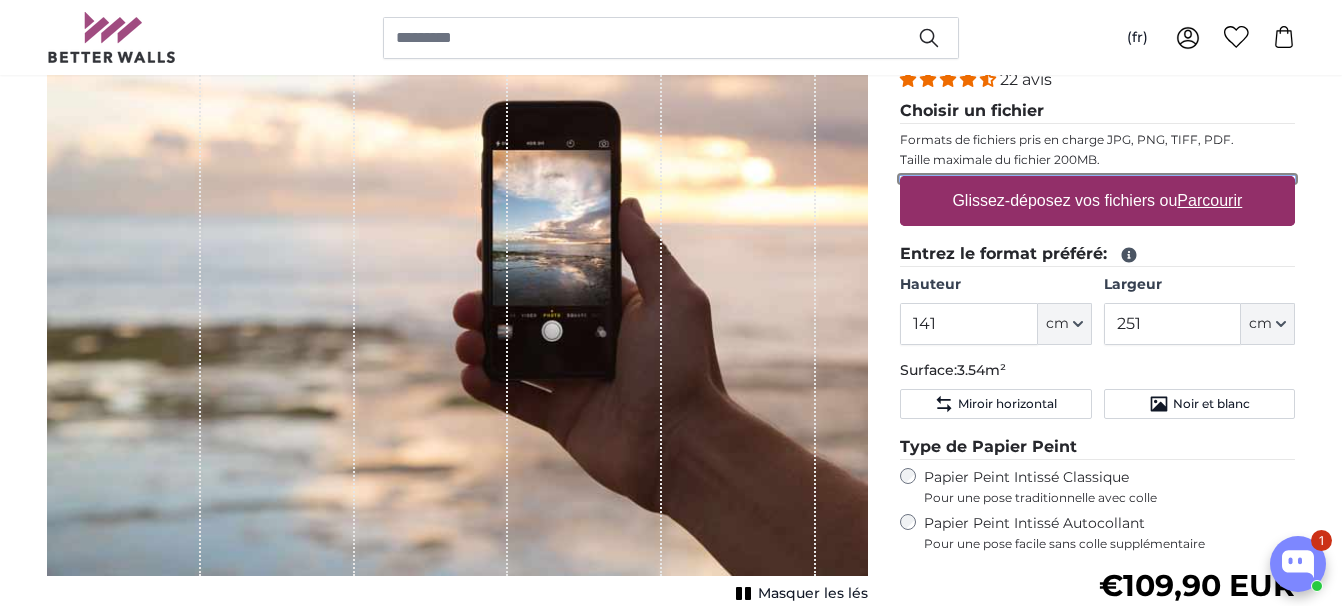 type on "**********" 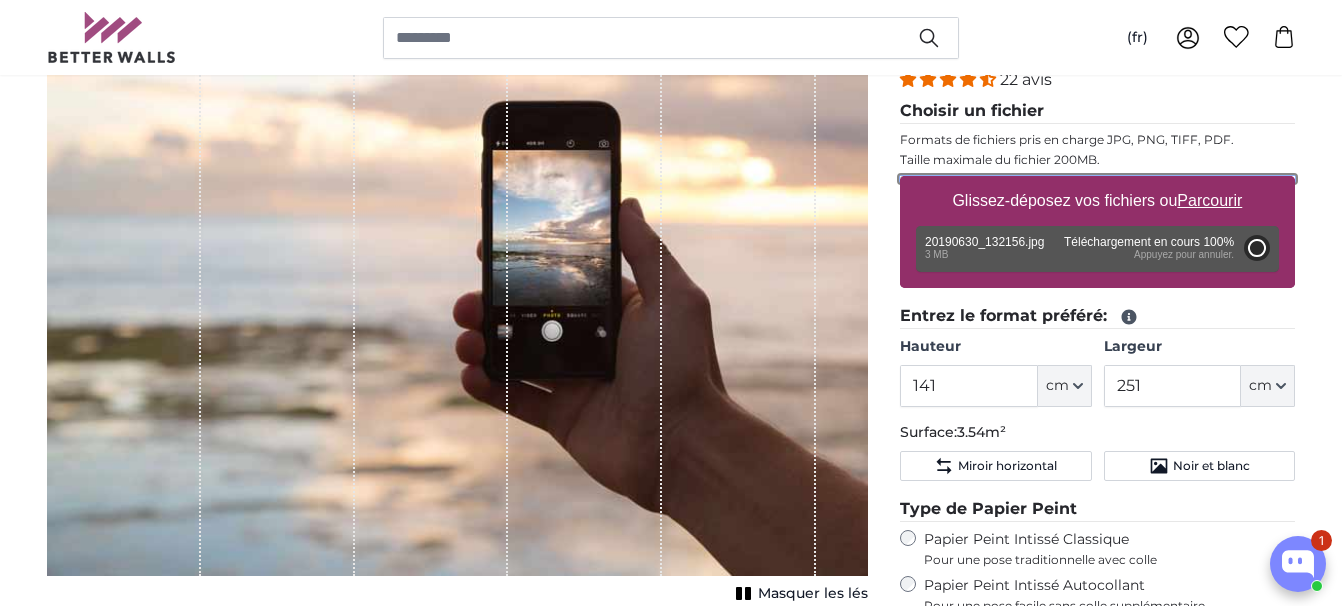 type on "200" 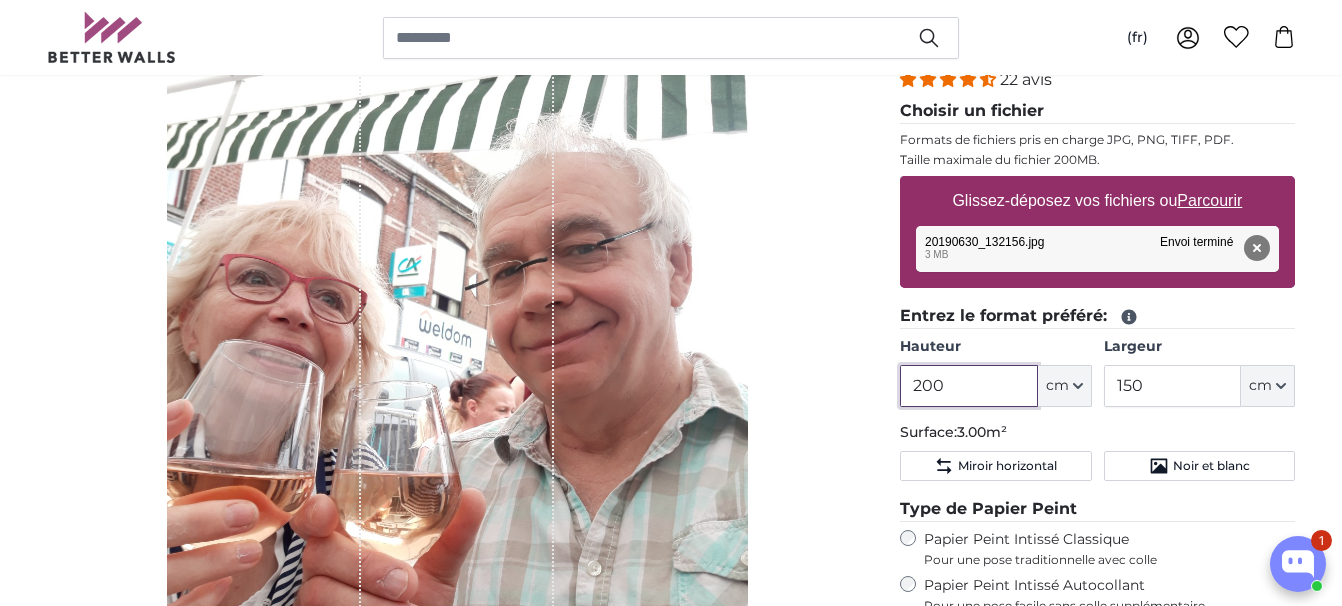 click on "200" at bounding box center [968, 386] 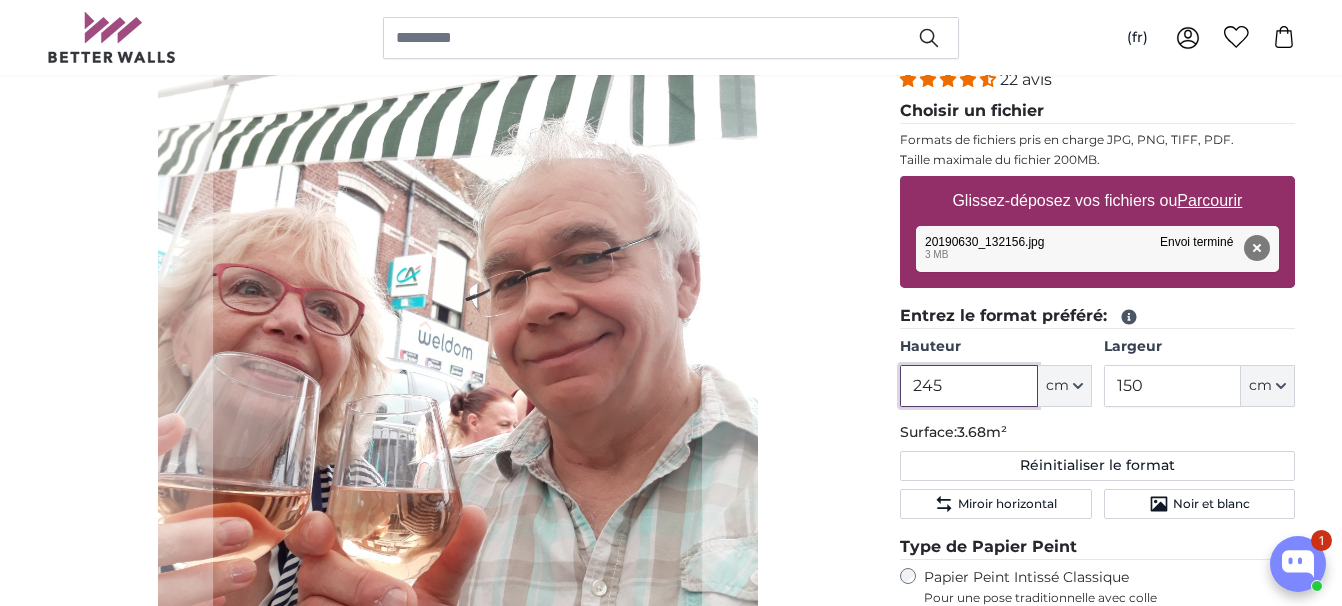 type on "245" 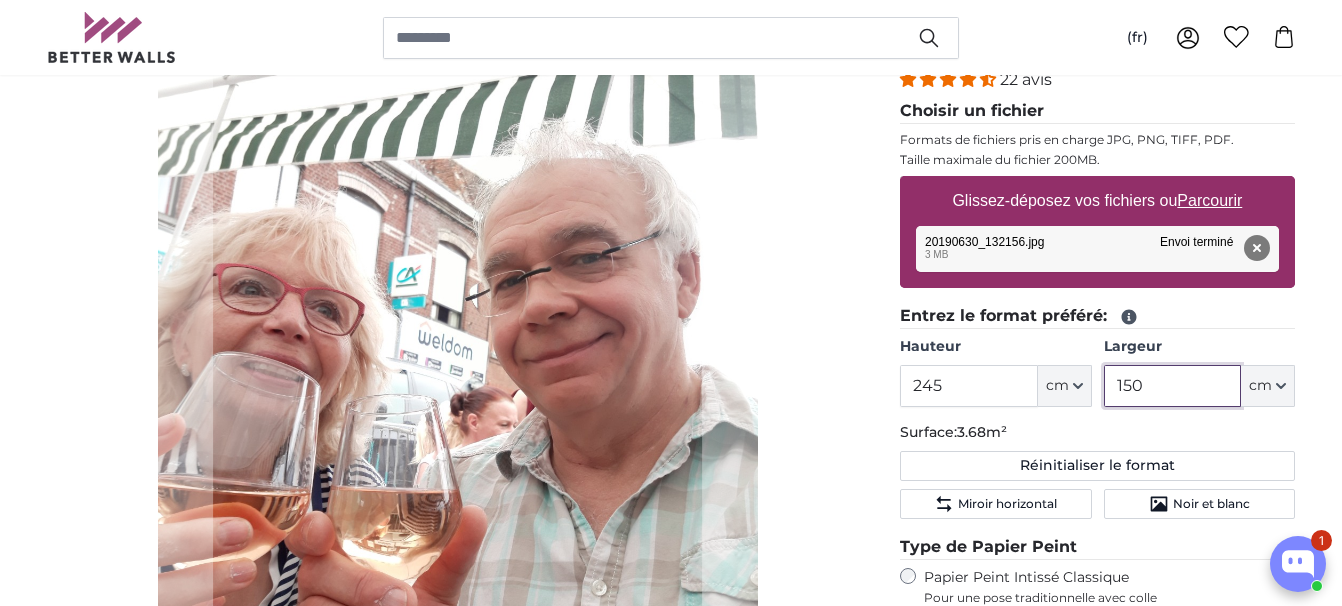 click on "150" at bounding box center (1172, 386) 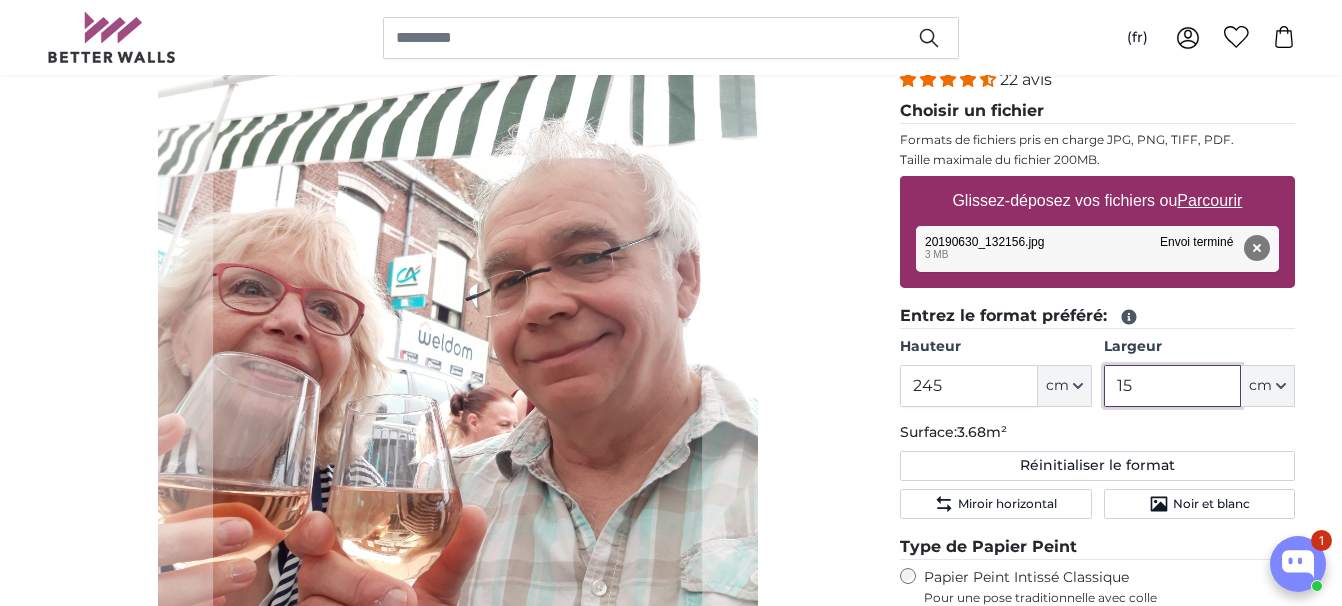 type on "1" 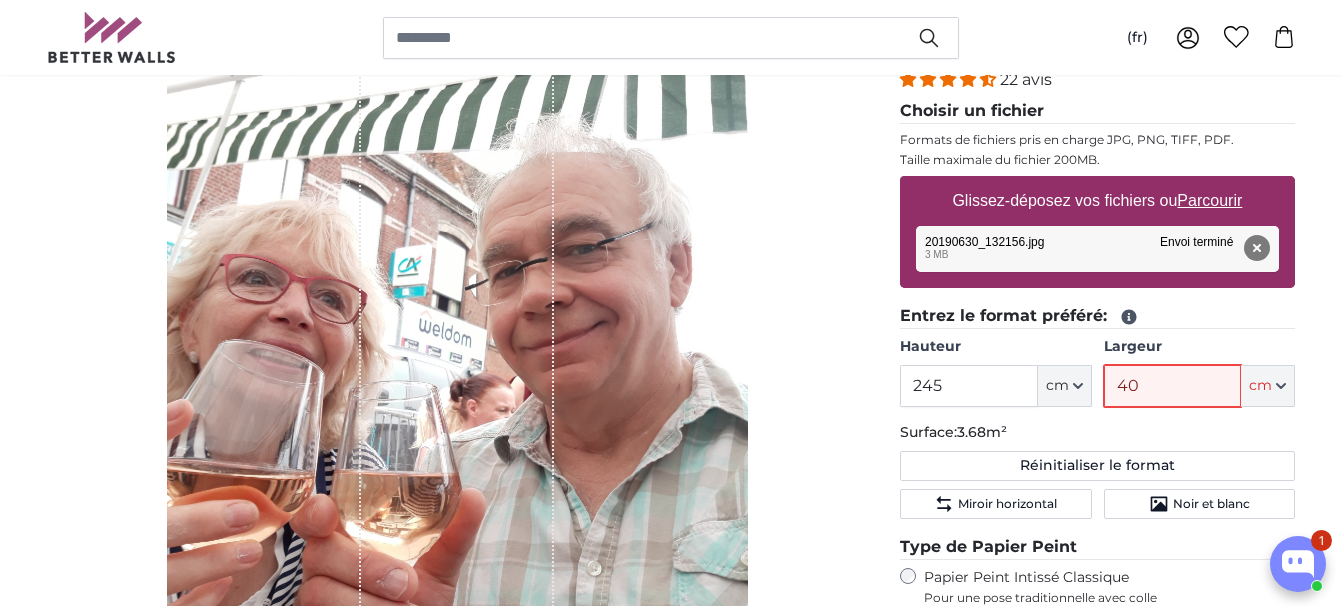 type on "400" 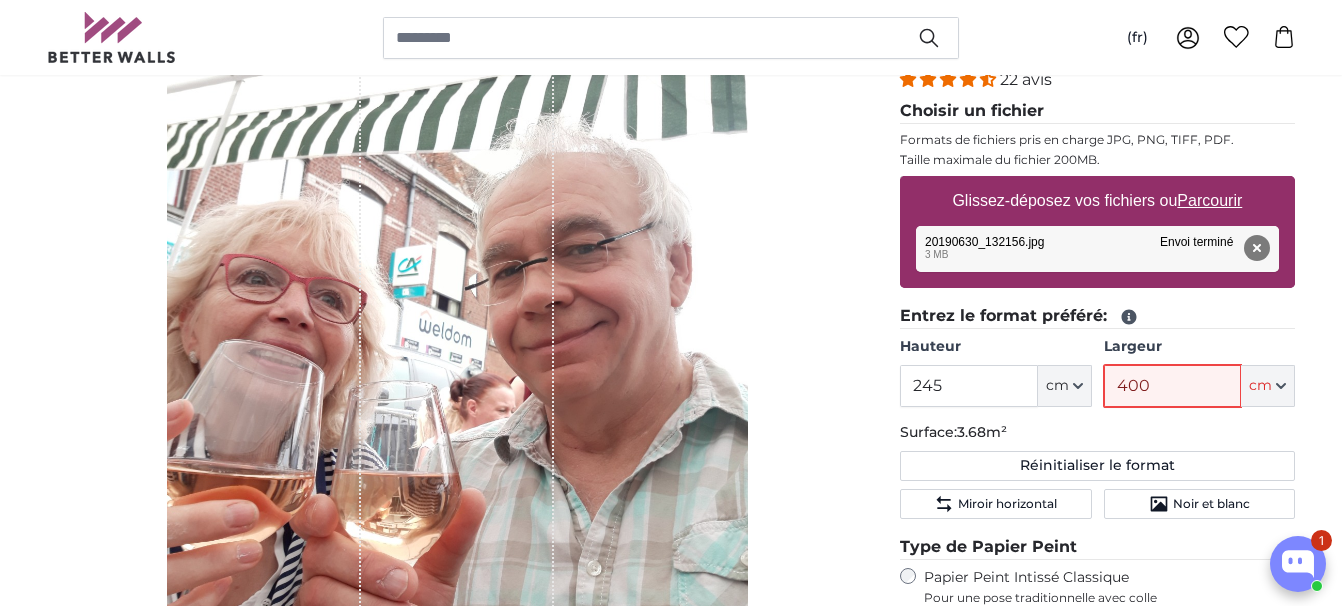 type 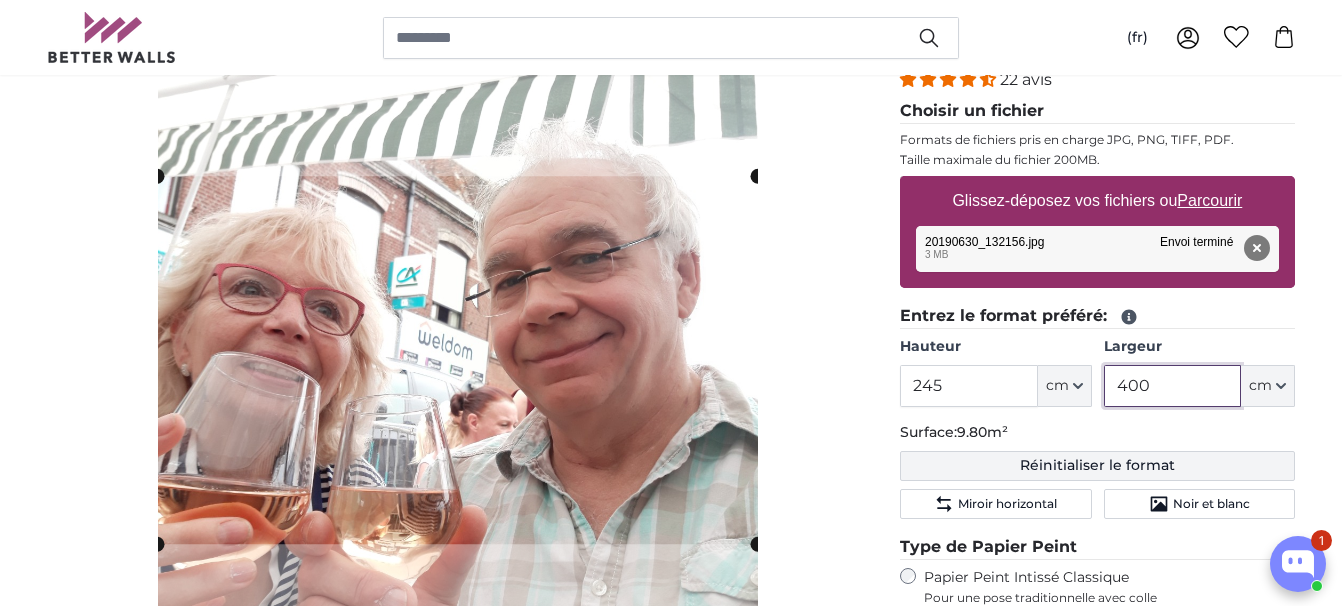 type on "400" 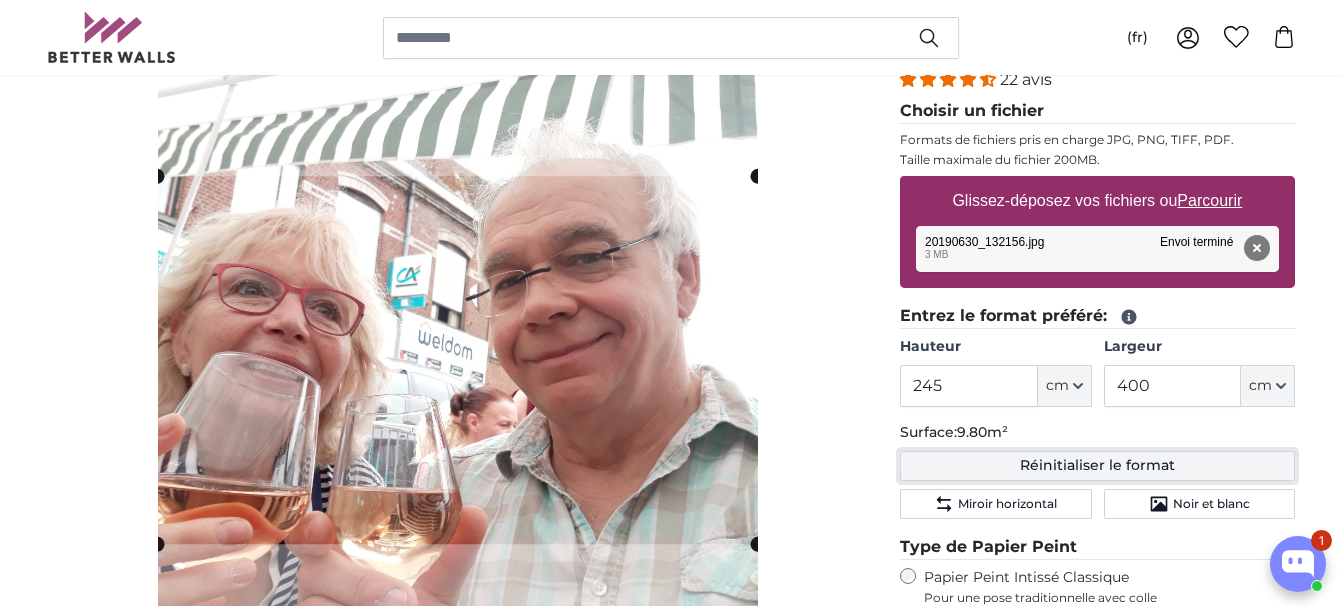 click on "Réinitialiser le format" 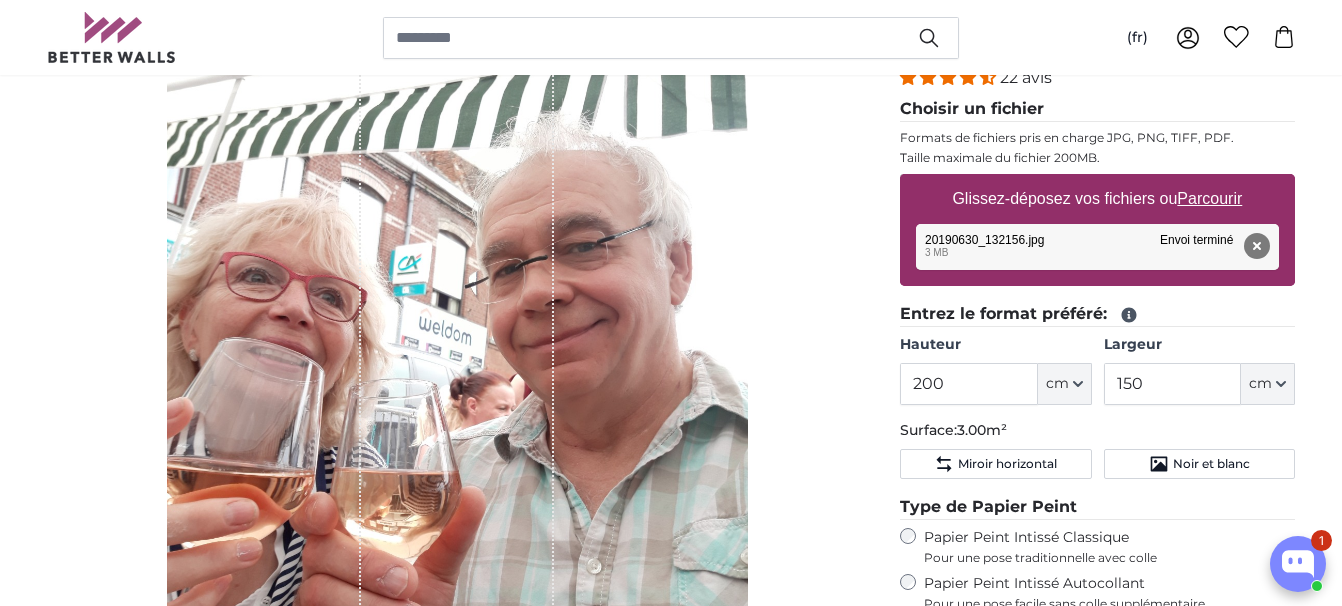 scroll, scrollTop: 300, scrollLeft: 0, axis: vertical 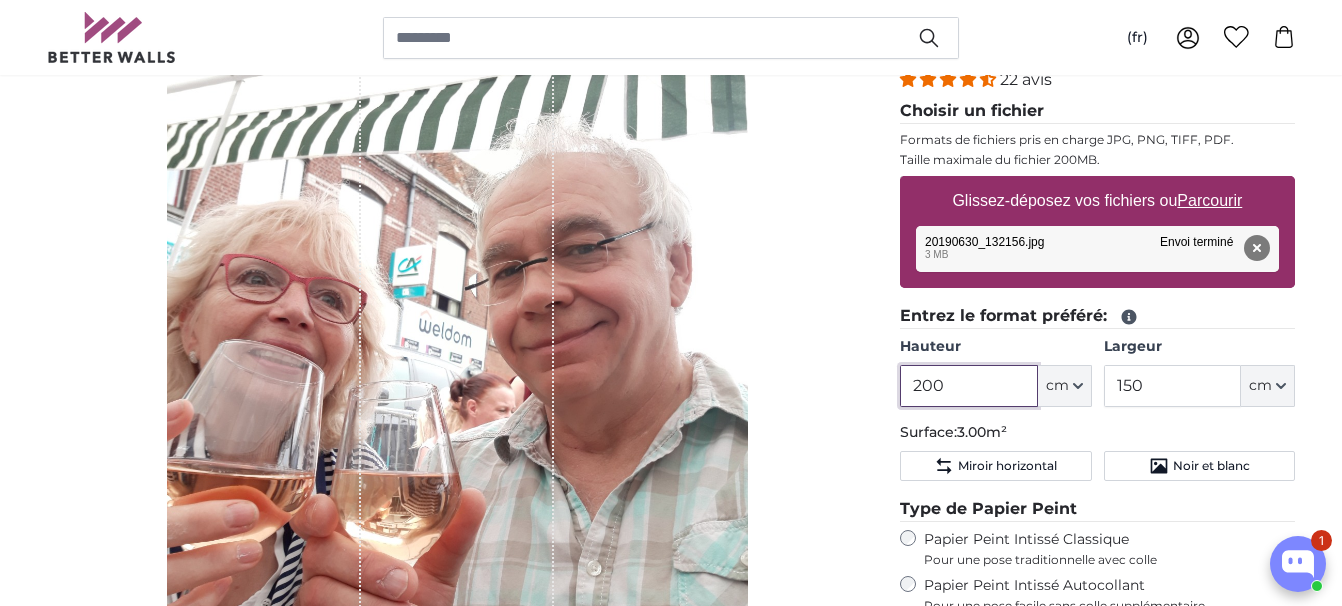 click on "200" at bounding box center [968, 386] 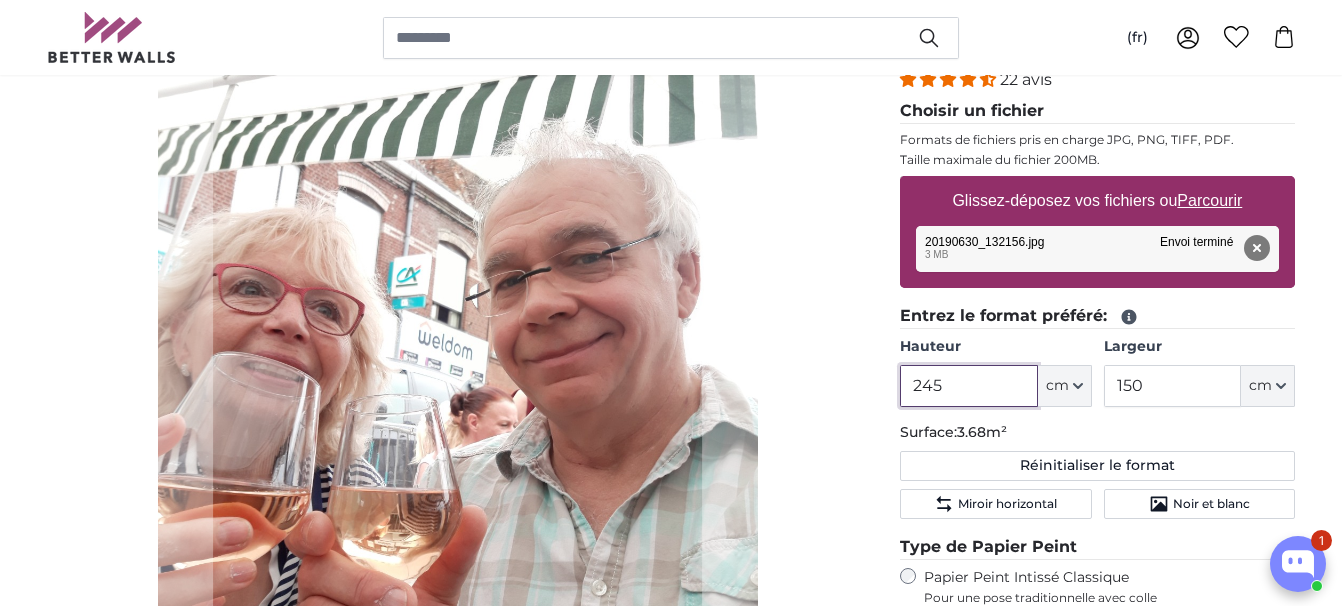type on "245" 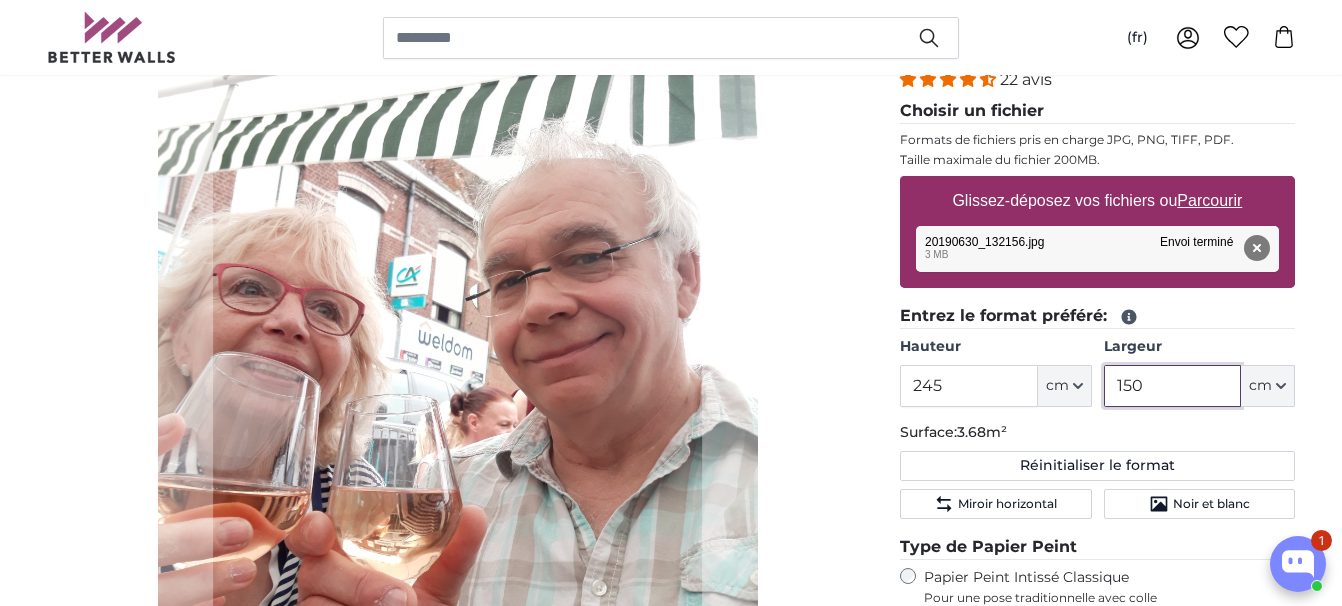 click on "150" at bounding box center (1172, 386) 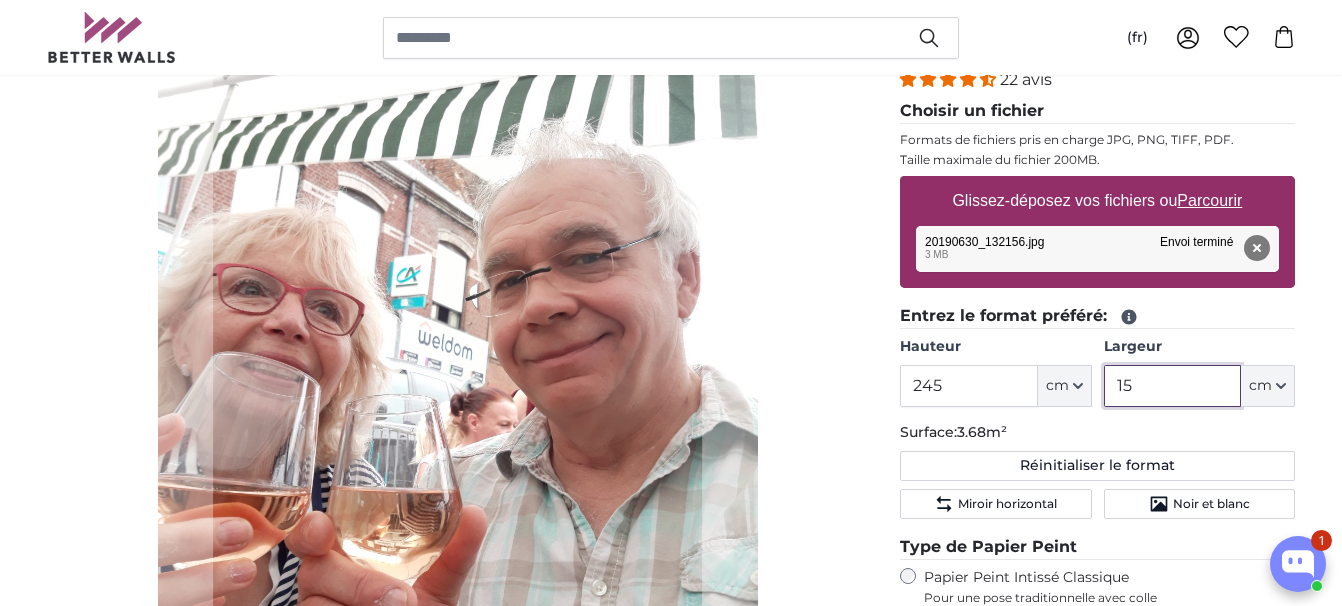 type on "1" 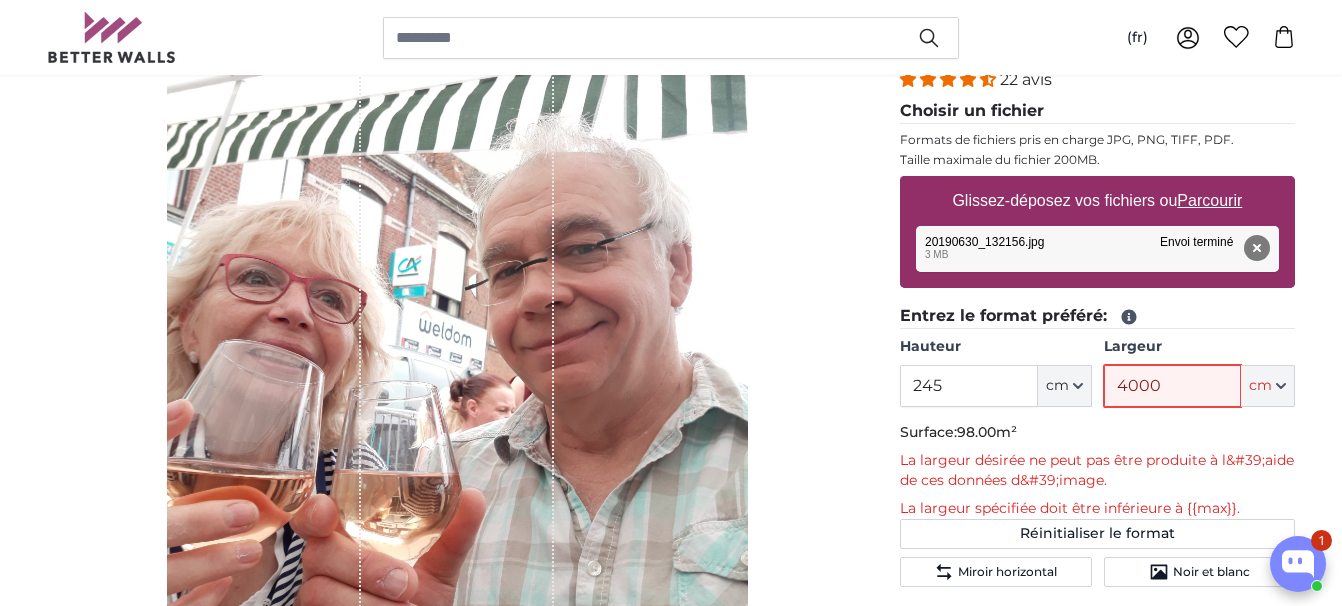 type on "400" 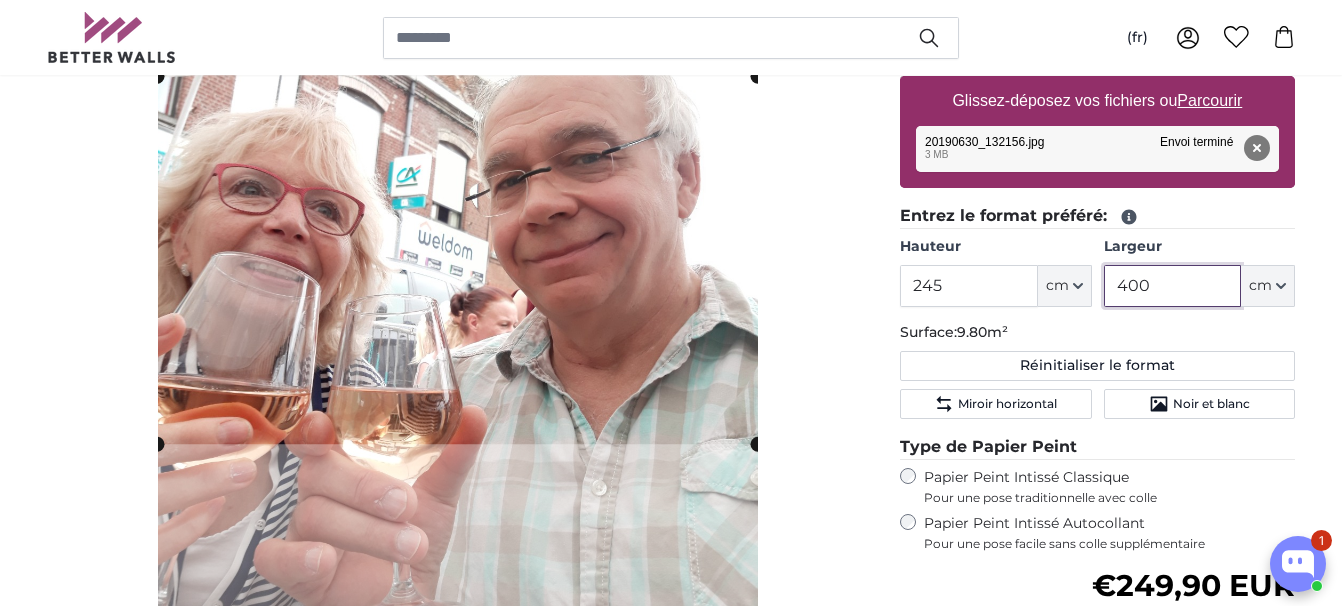 scroll, scrollTop: 300, scrollLeft: 0, axis: vertical 